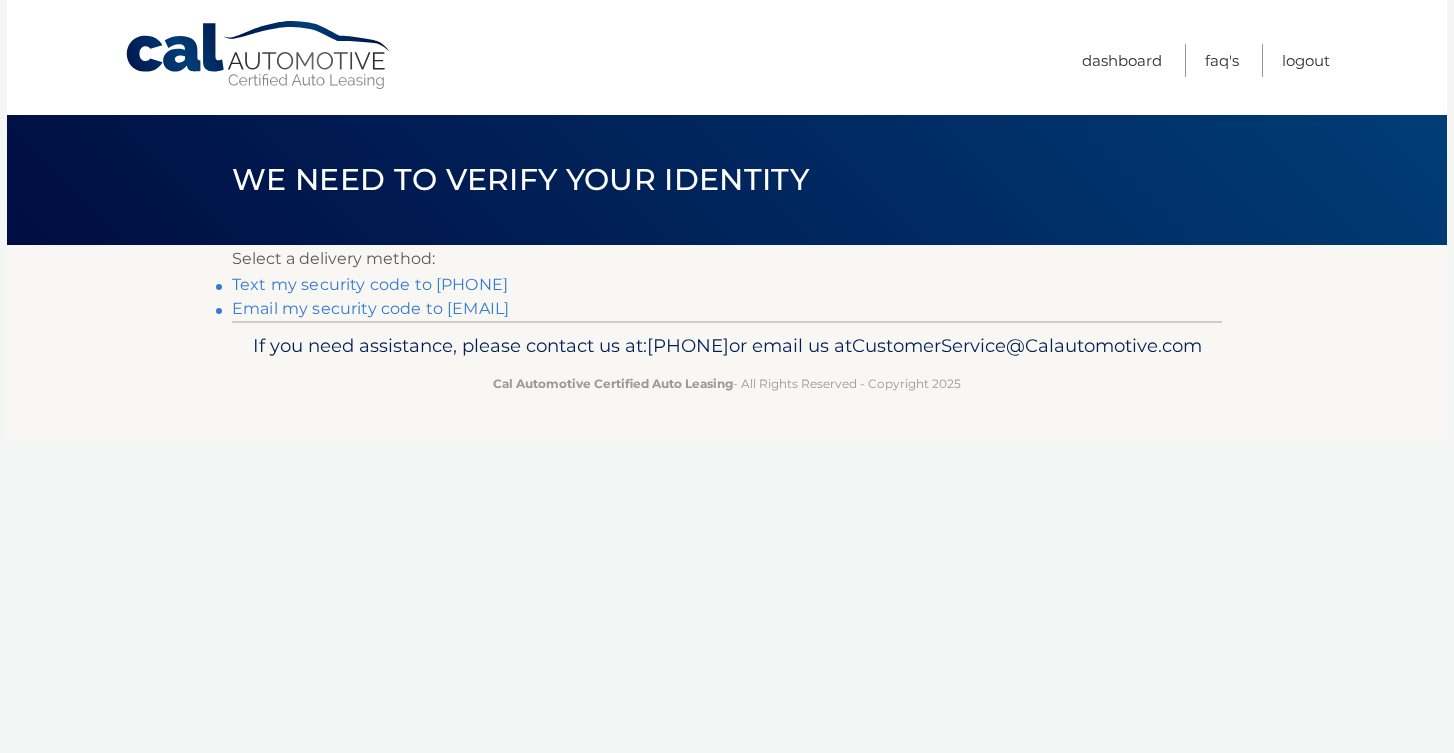 scroll, scrollTop: 0, scrollLeft: 0, axis: both 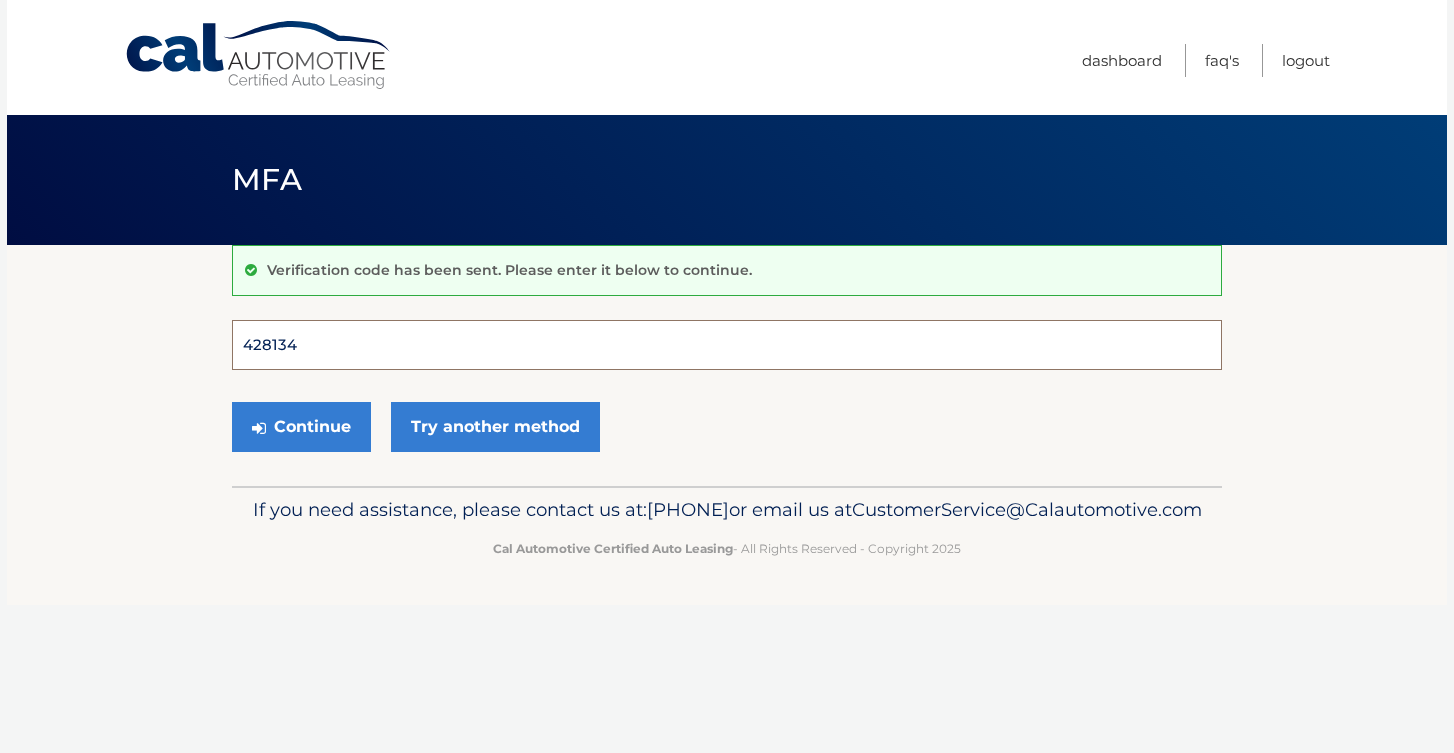 type on "428134" 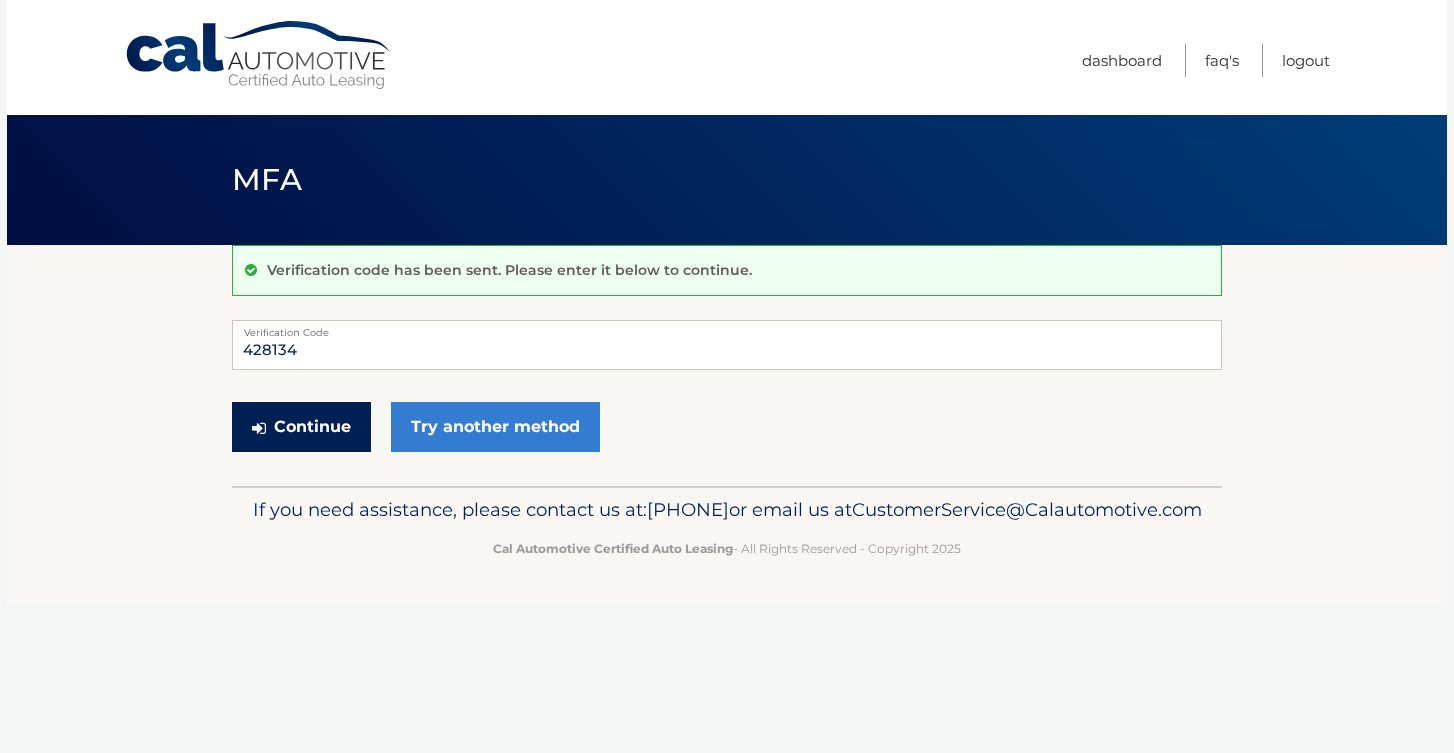 click on "Continue" at bounding box center [301, 427] 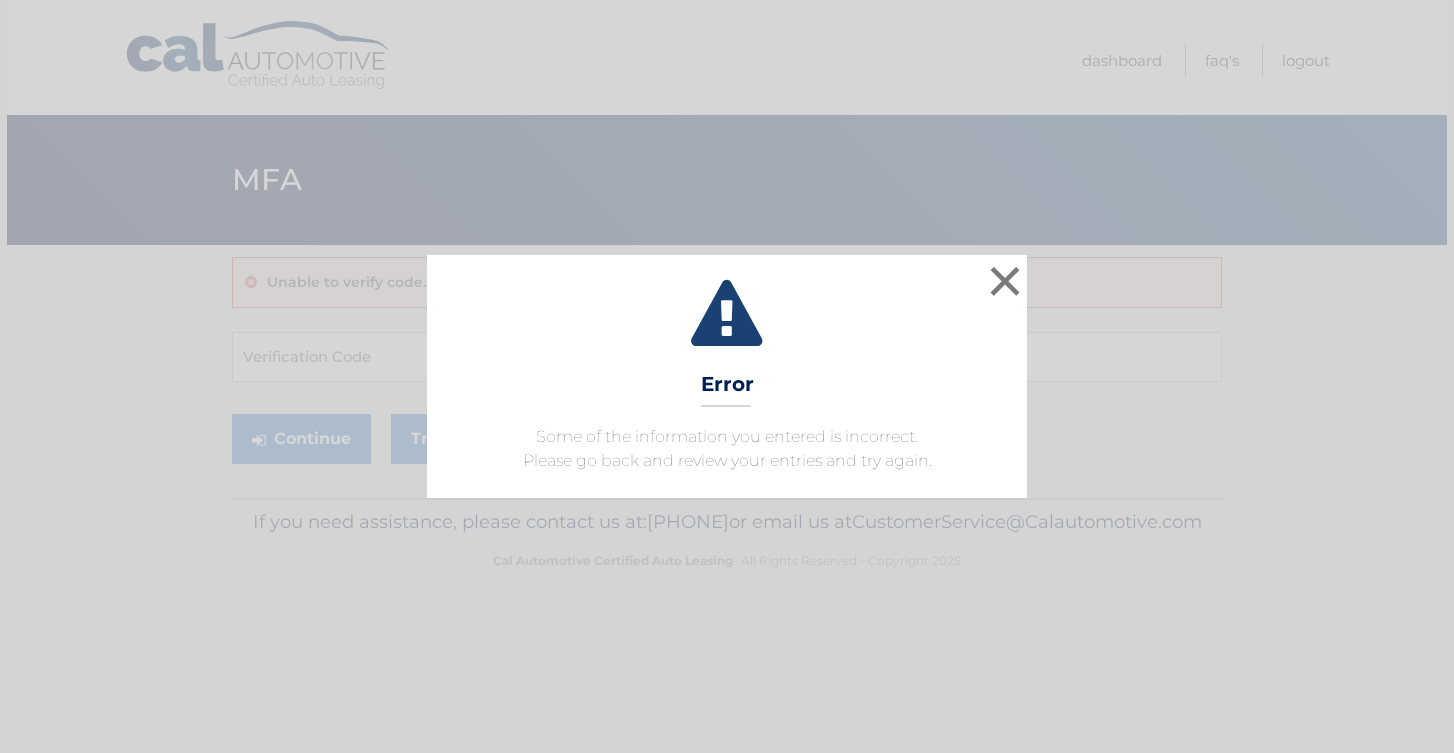scroll, scrollTop: 0, scrollLeft: 0, axis: both 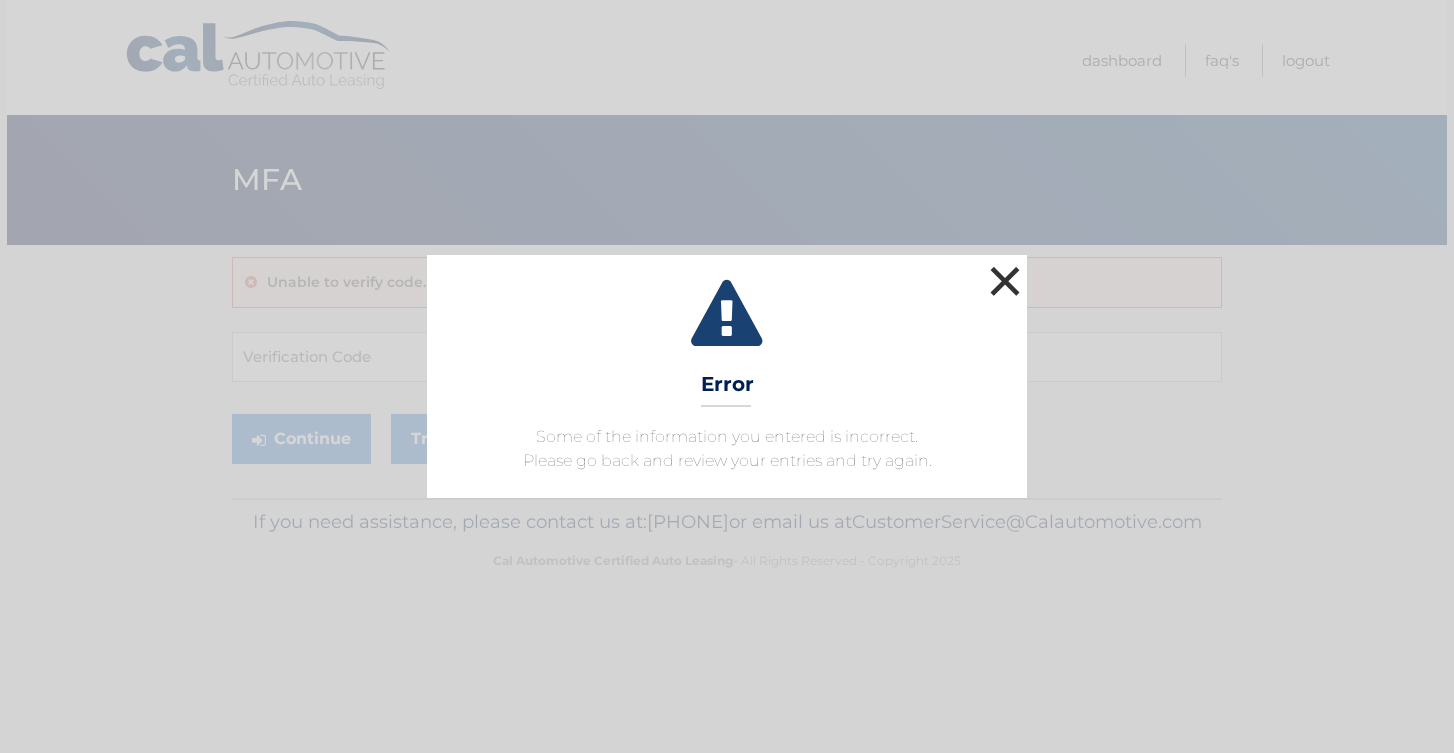 click on "×" at bounding box center (1005, 281) 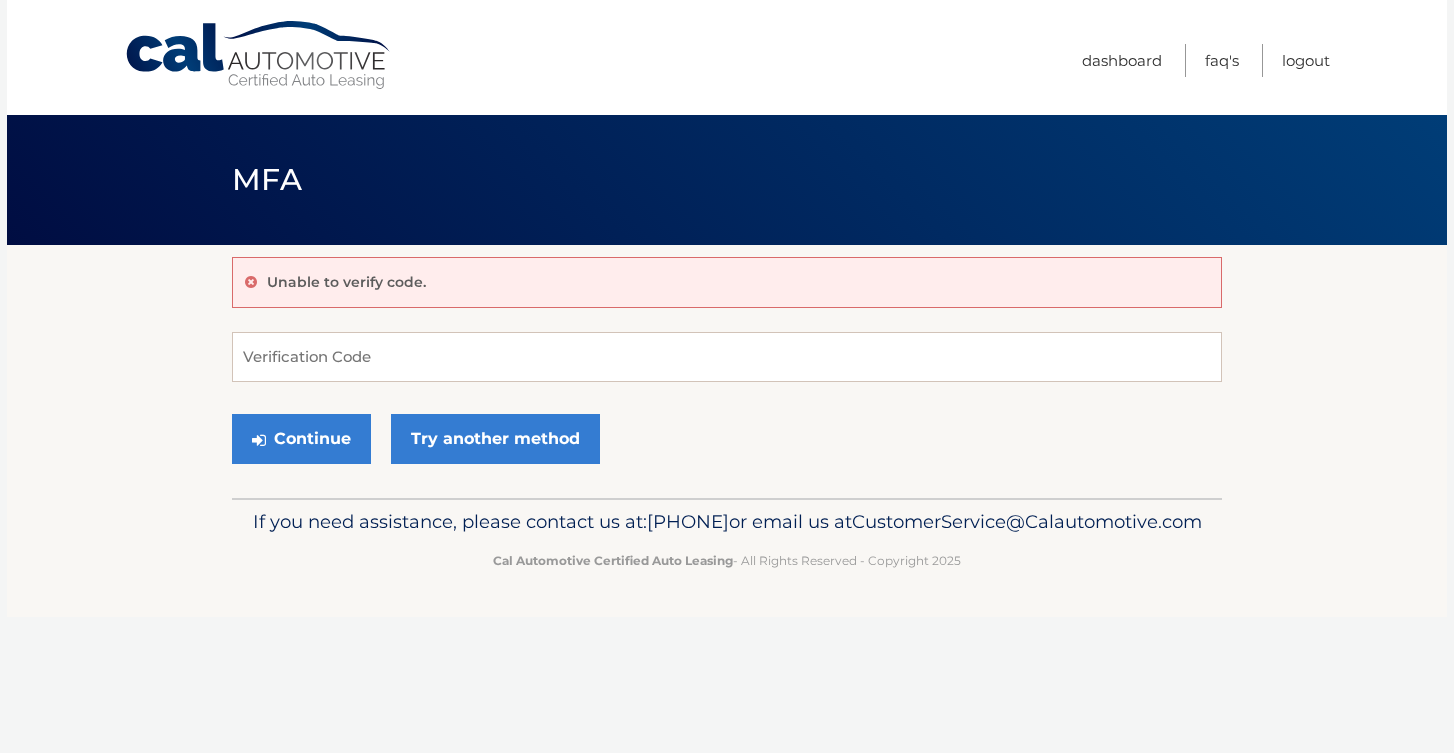 click on "Unable to verify code.
Verification Code
Continue
Try another method" at bounding box center (727, 371) 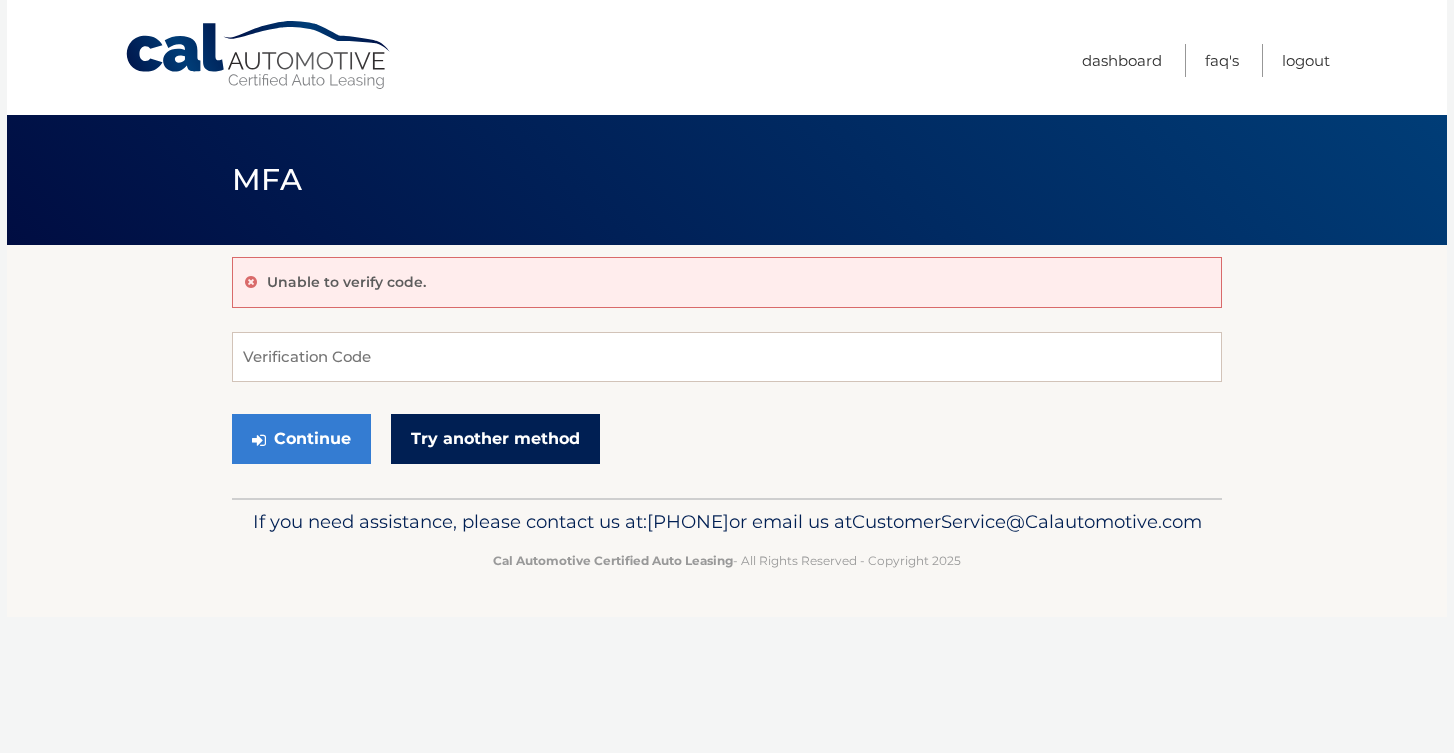 click on "Try another method" at bounding box center [495, 439] 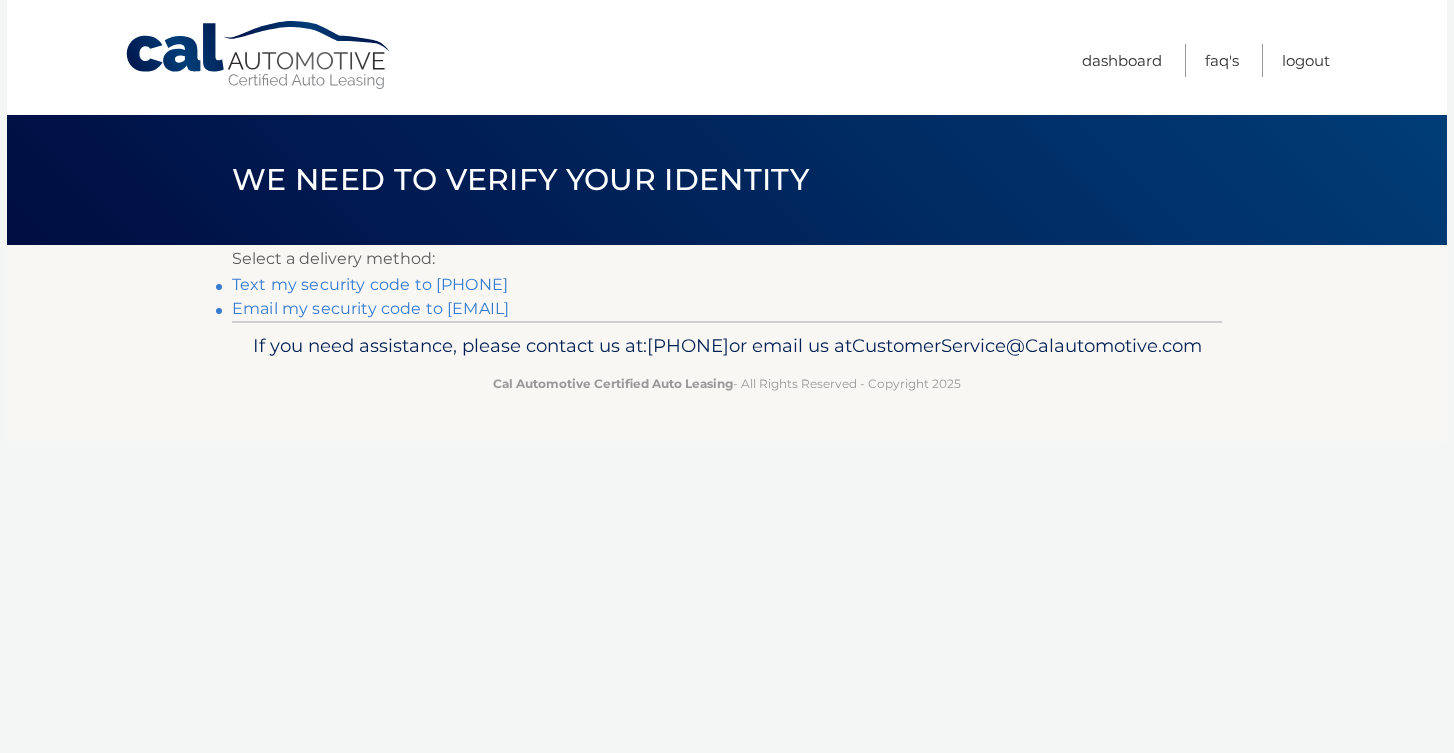 scroll, scrollTop: 0, scrollLeft: 0, axis: both 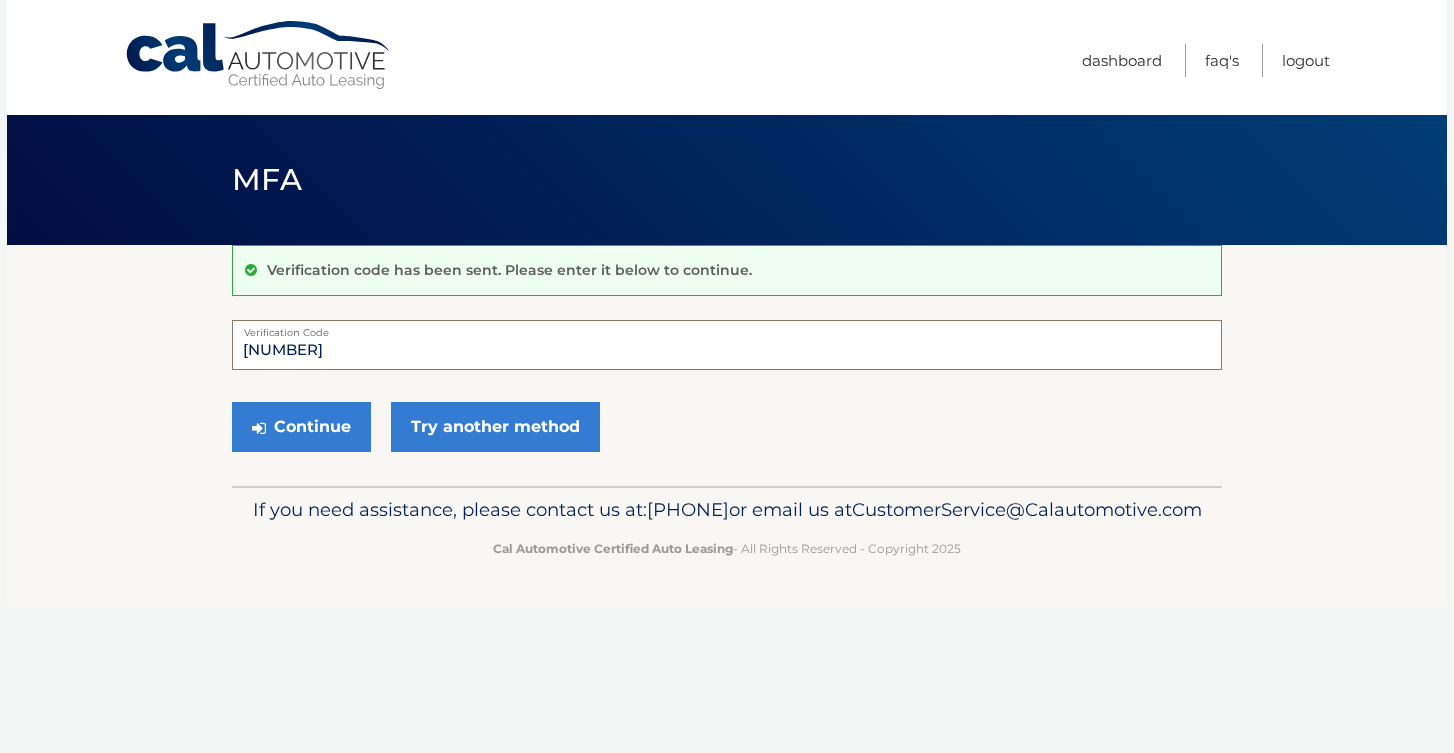 type on "[NUMBER]" 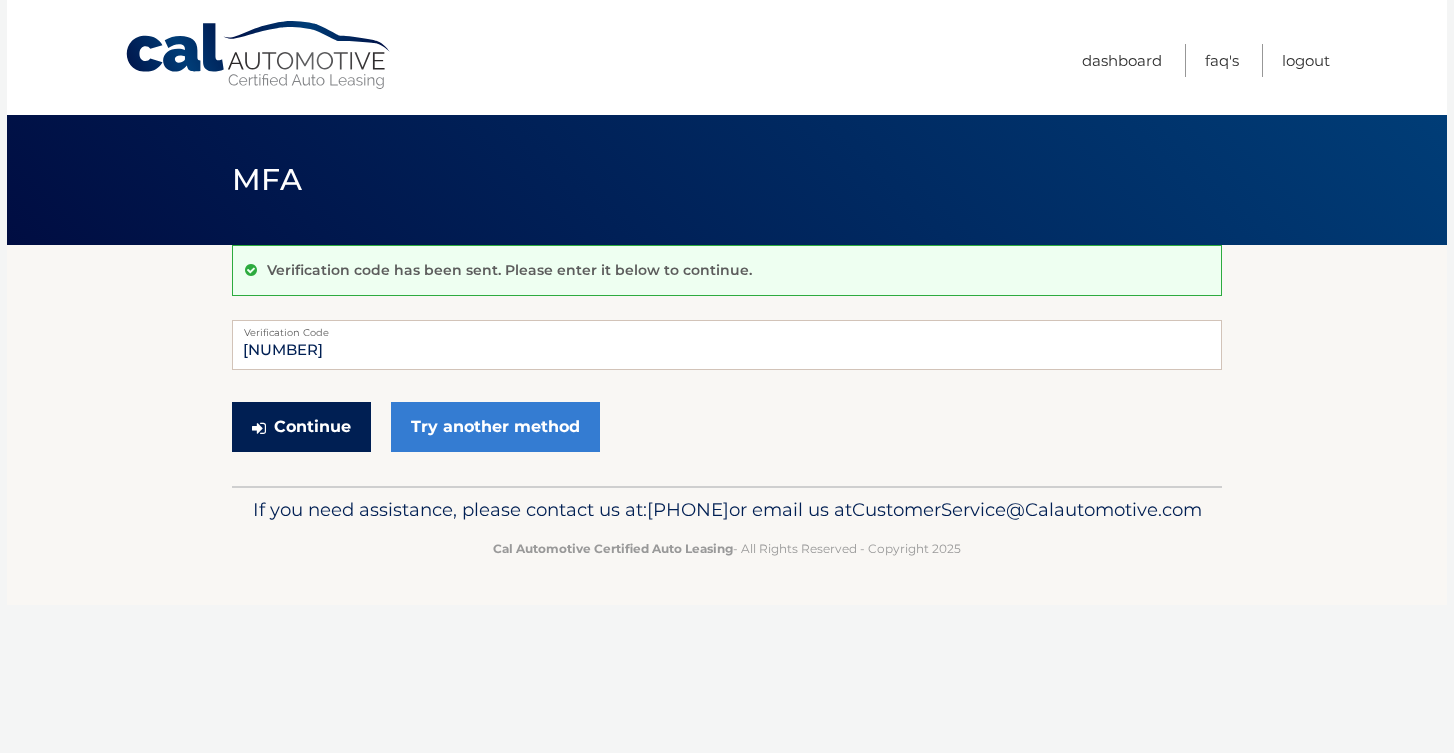 click on "Continue" at bounding box center (301, 427) 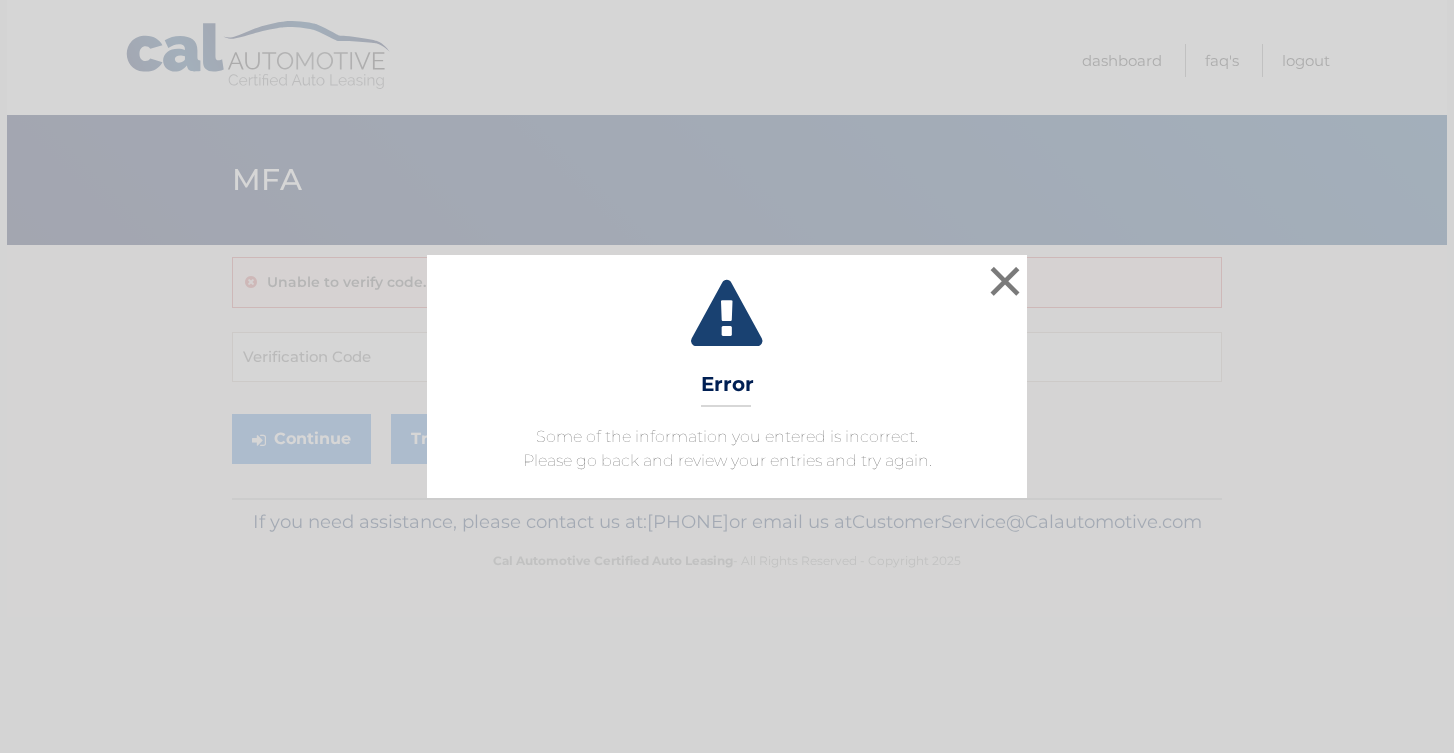 scroll, scrollTop: 0, scrollLeft: 0, axis: both 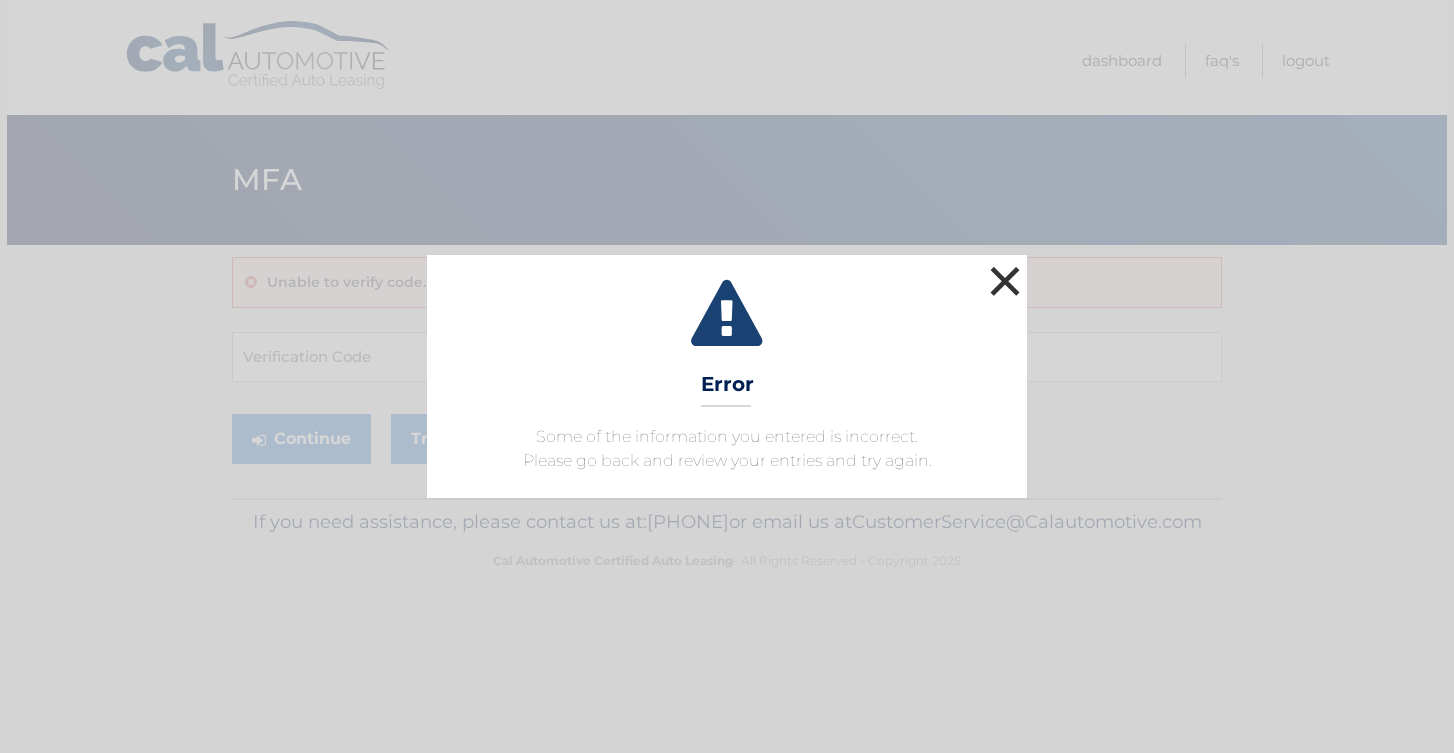click on "×" at bounding box center (1005, 281) 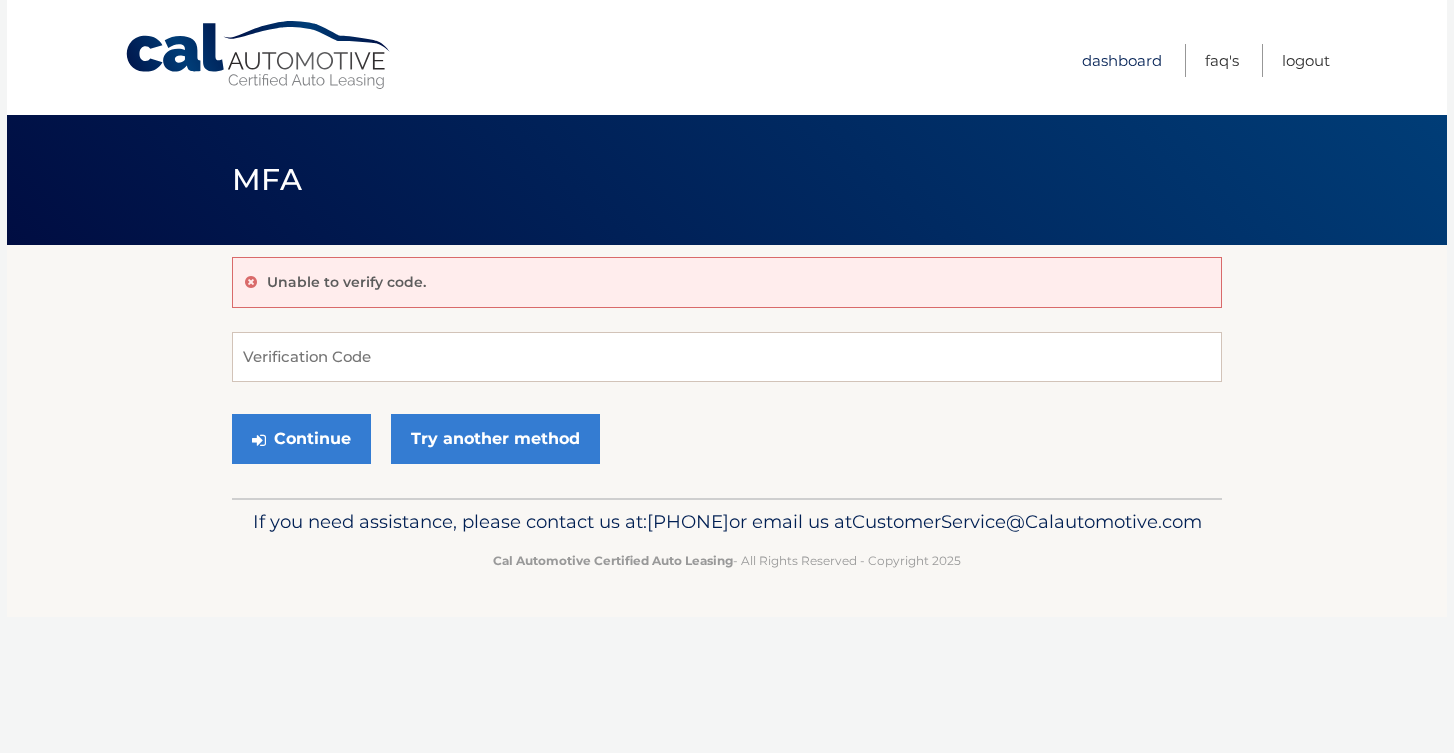 click on "Dashboard" at bounding box center [1122, 60] 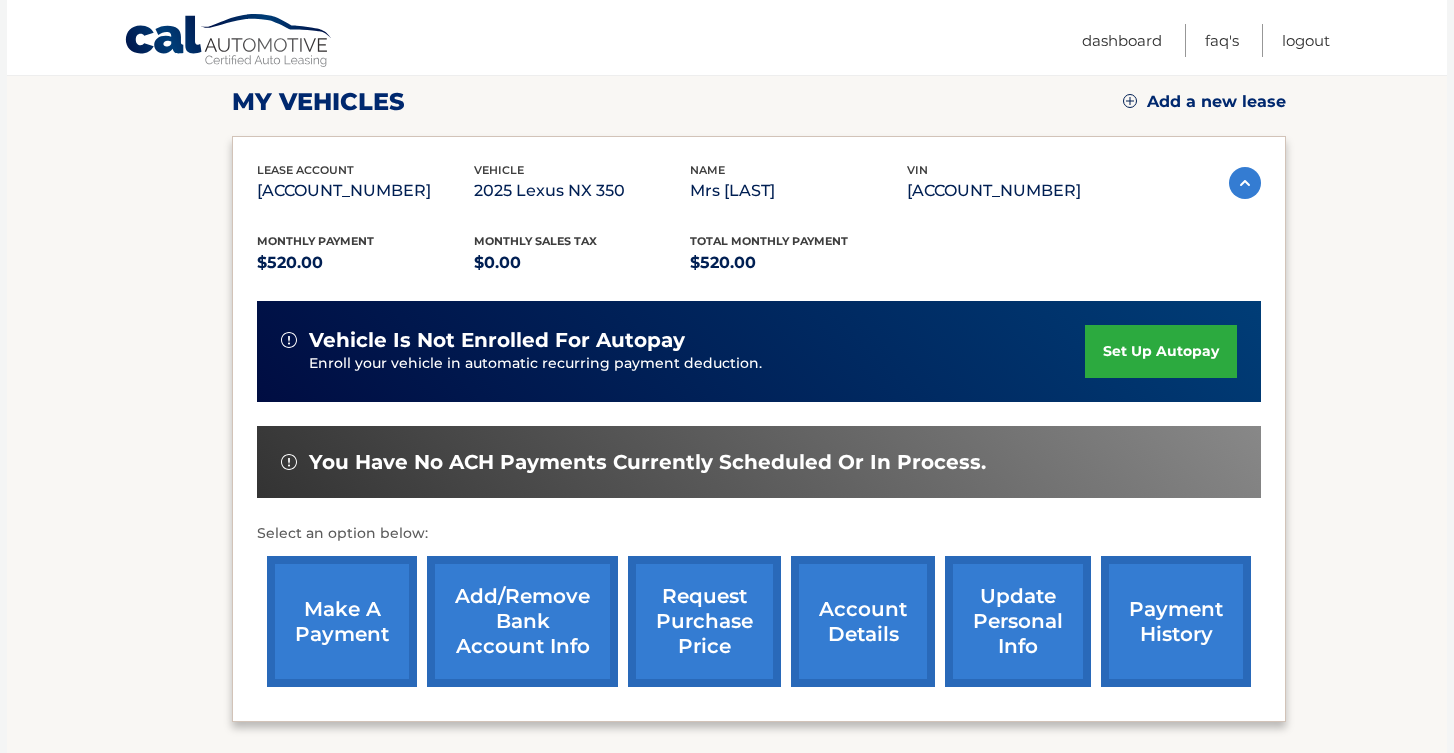 scroll, scrollTop: 273, scrollLeft: 0, axis: vertical 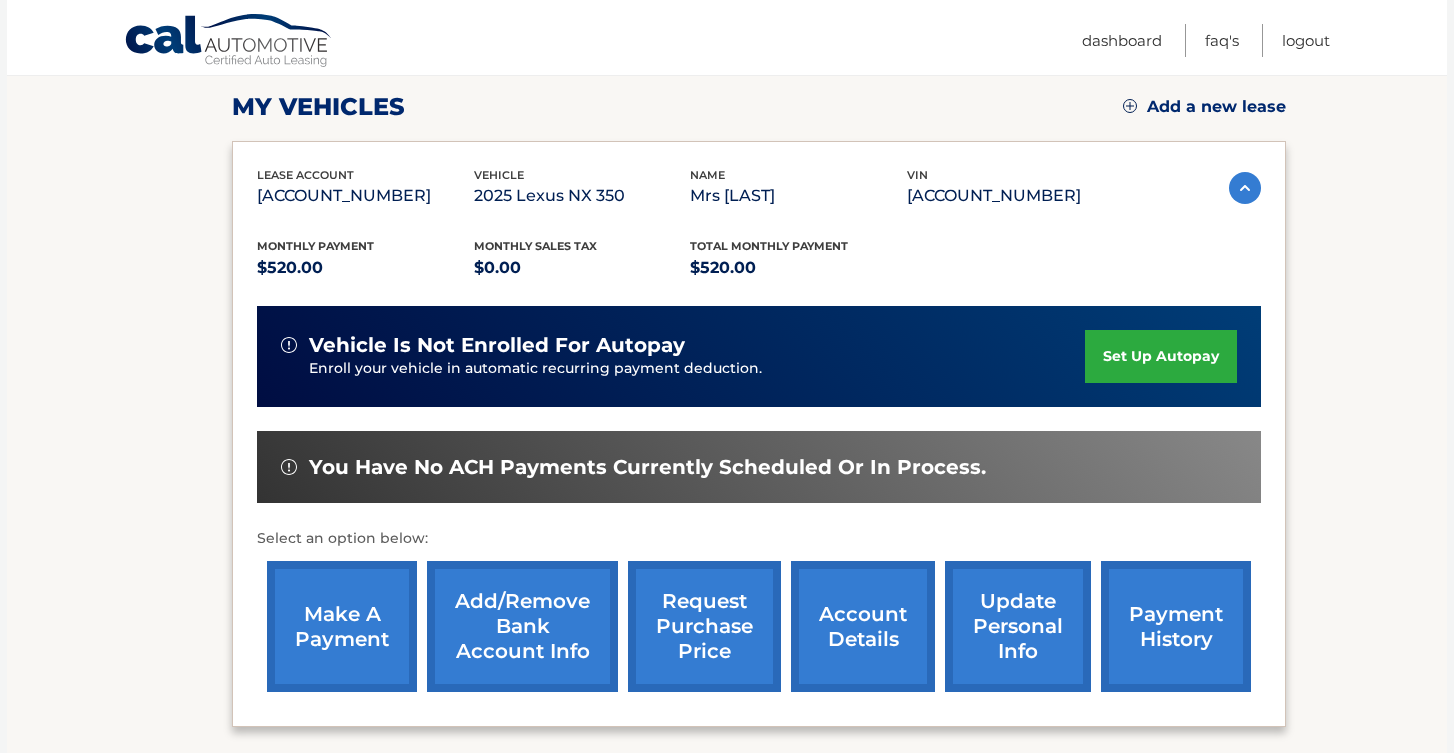 click on "account details" at bounding box center (863, 626) 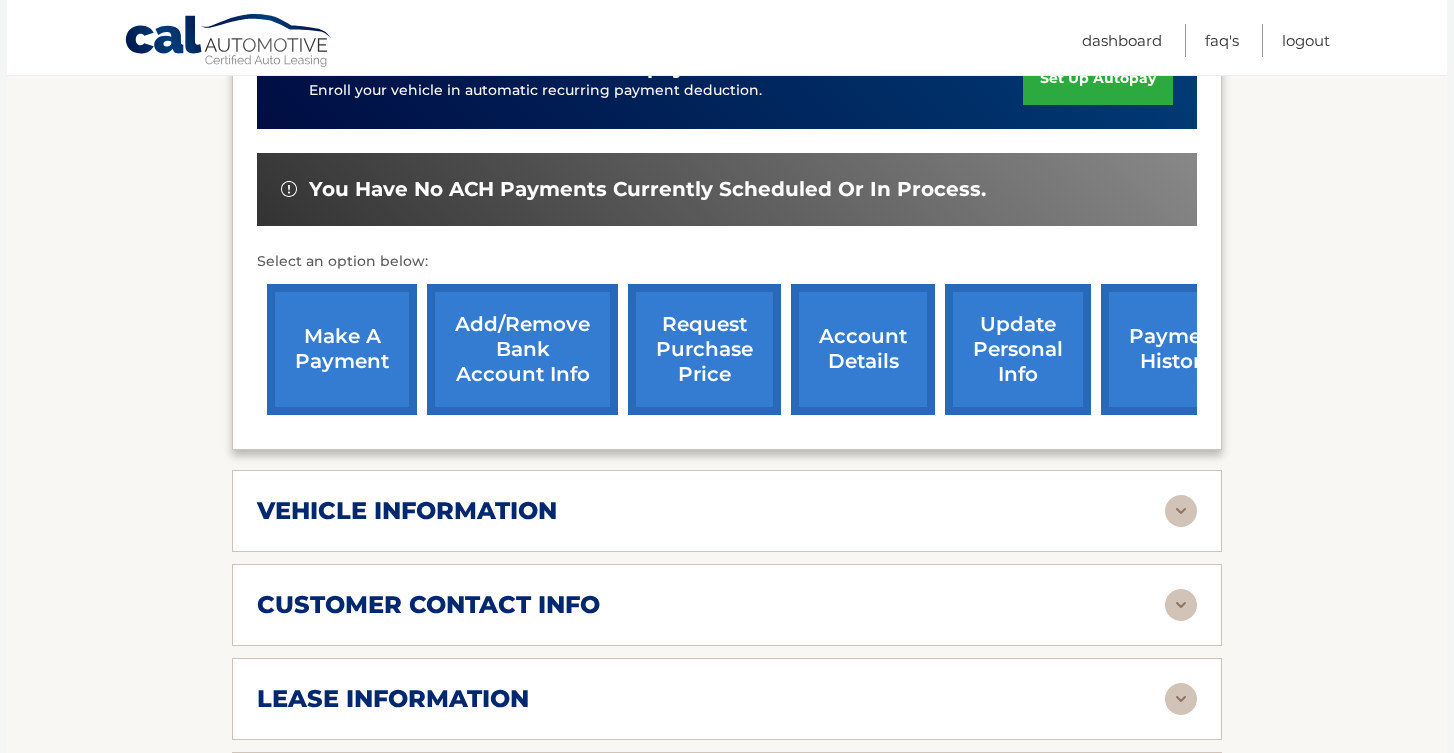 scroll, scrollTop: 863, scrollLeft: 0, axis: vertical 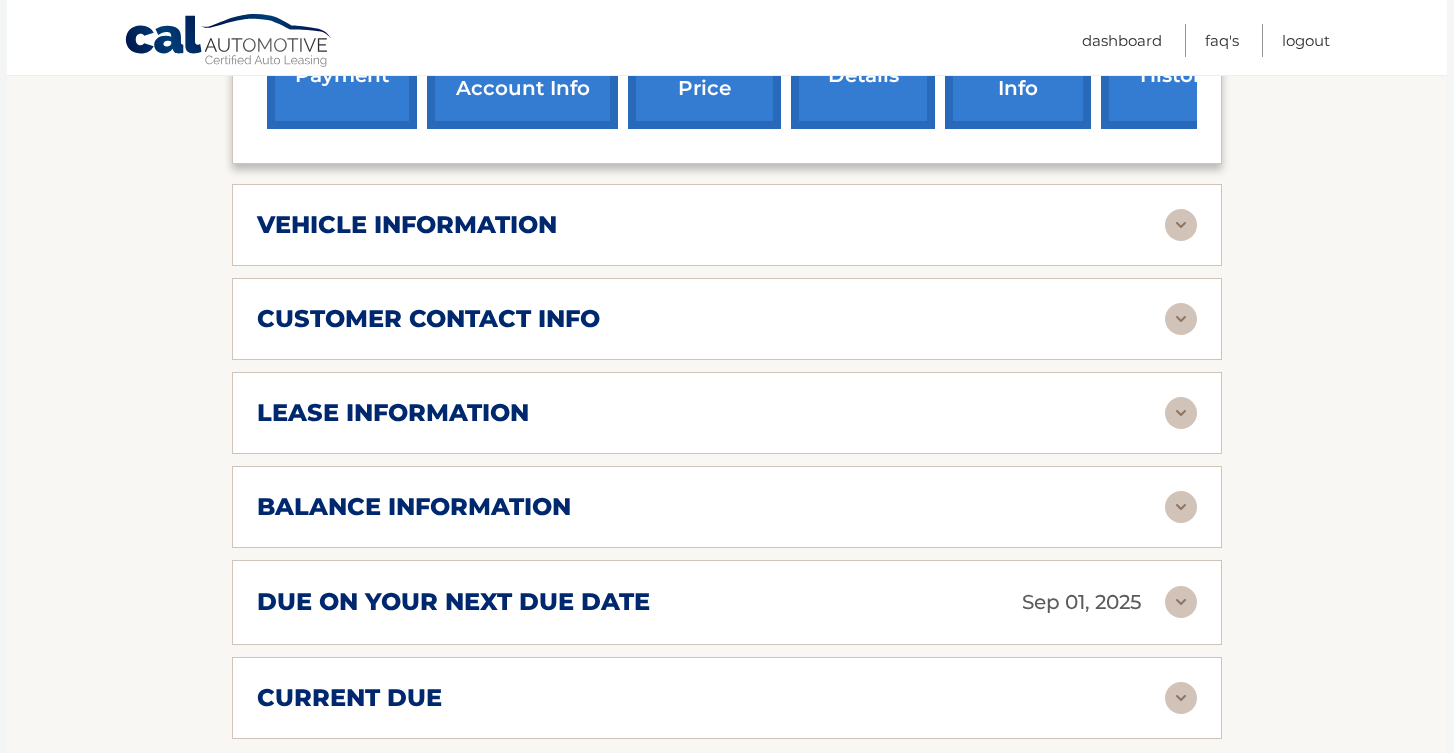 click at bounding box center [1181, 413] 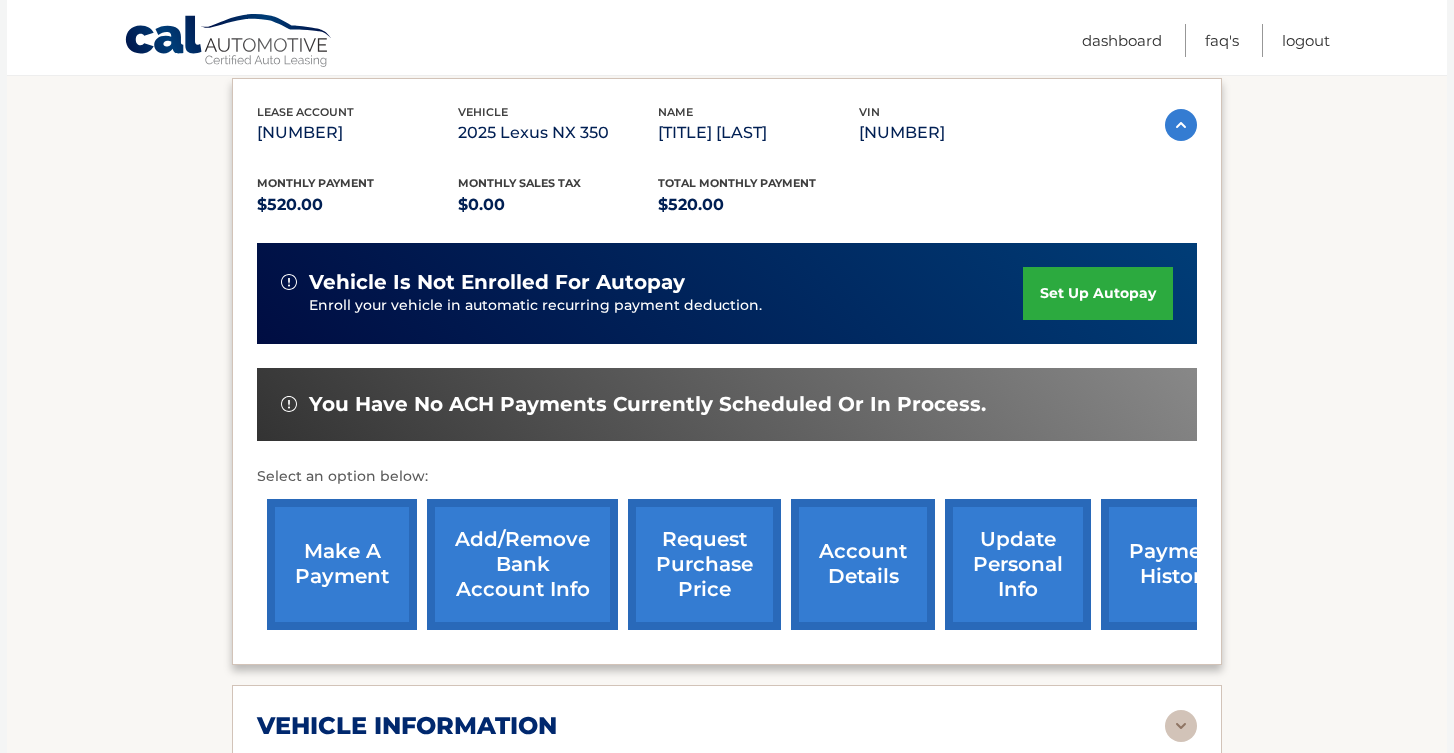 scroll, scrollTop: 336, scrollLeft: 0, axis: vertical 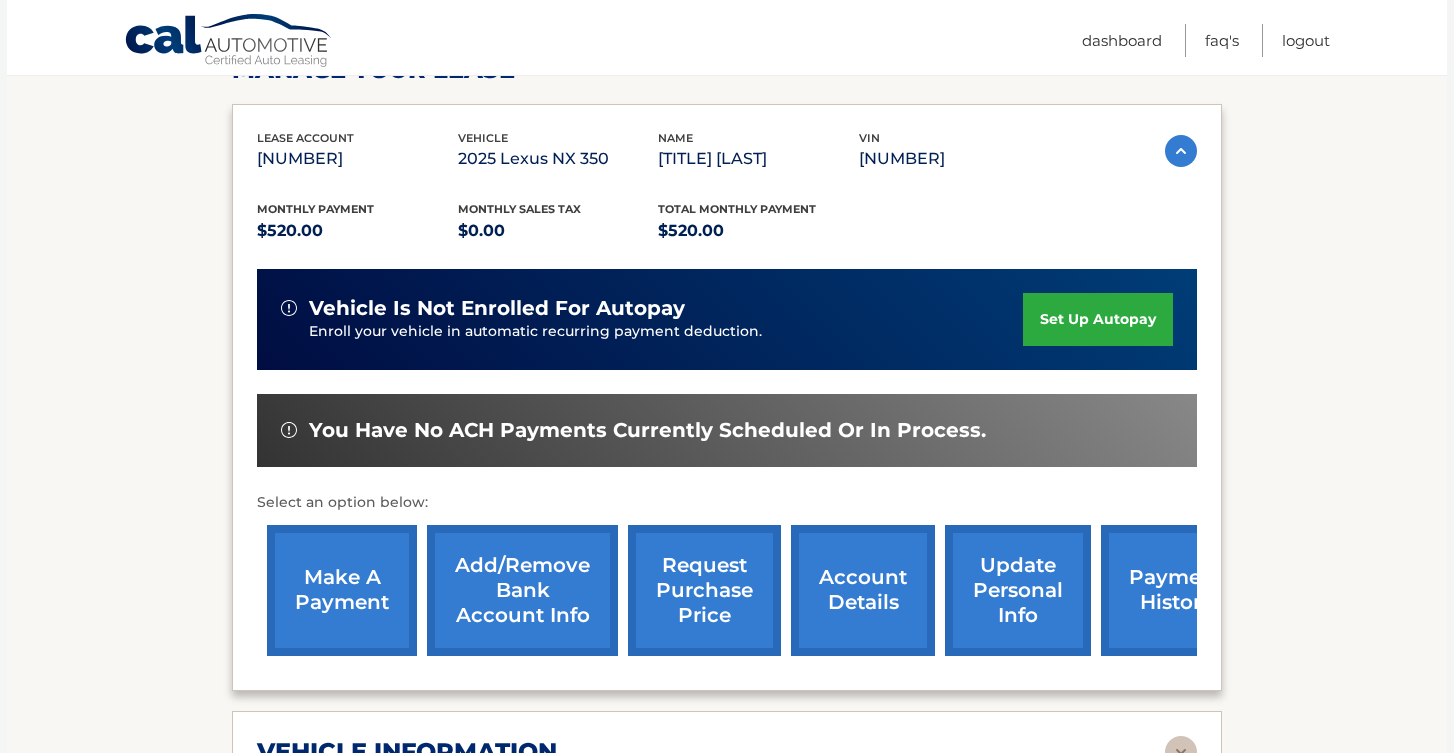 click on "make a payment" at bounding box center [342, 590] 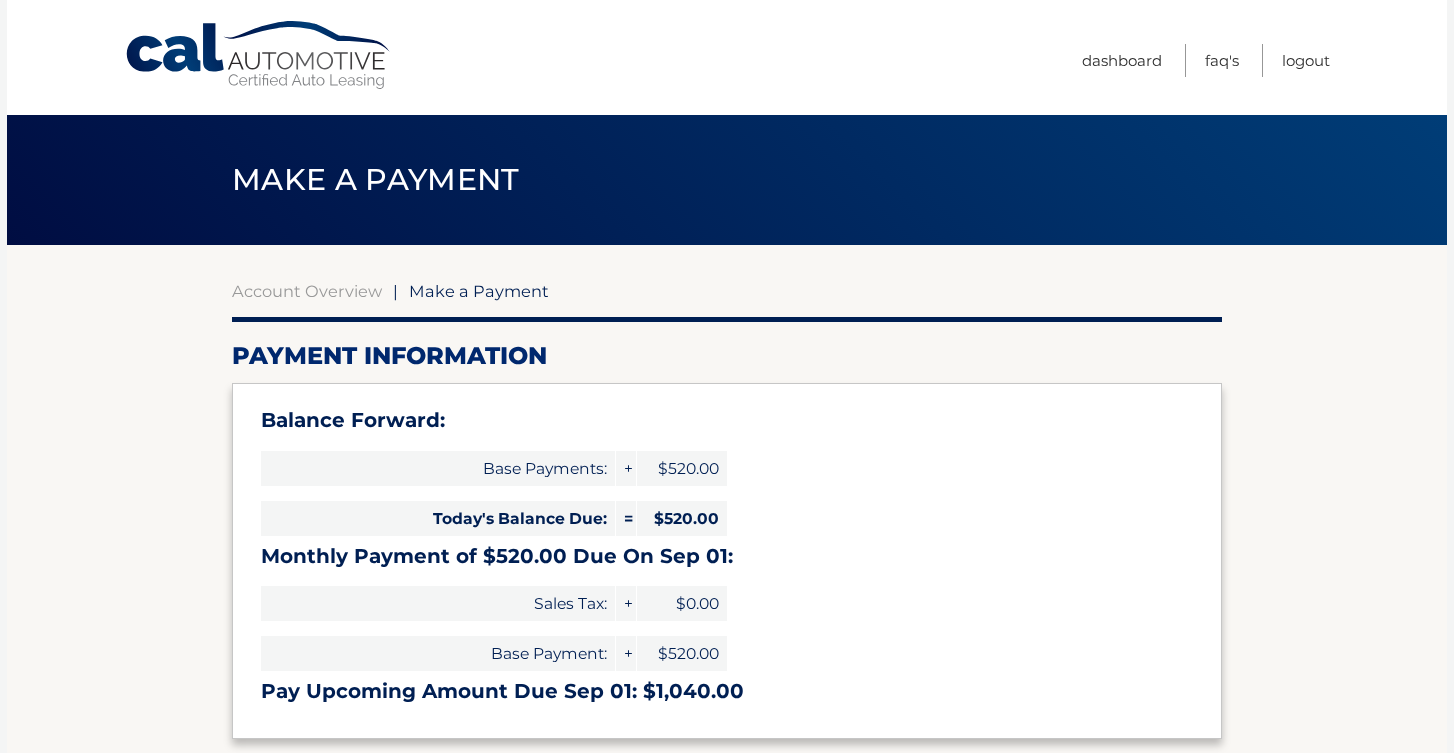 select on "MWM5YmYyZjItOGQ2Zi00NjIyLTgyZjMtMTA4YmYyYTYxMzBl" 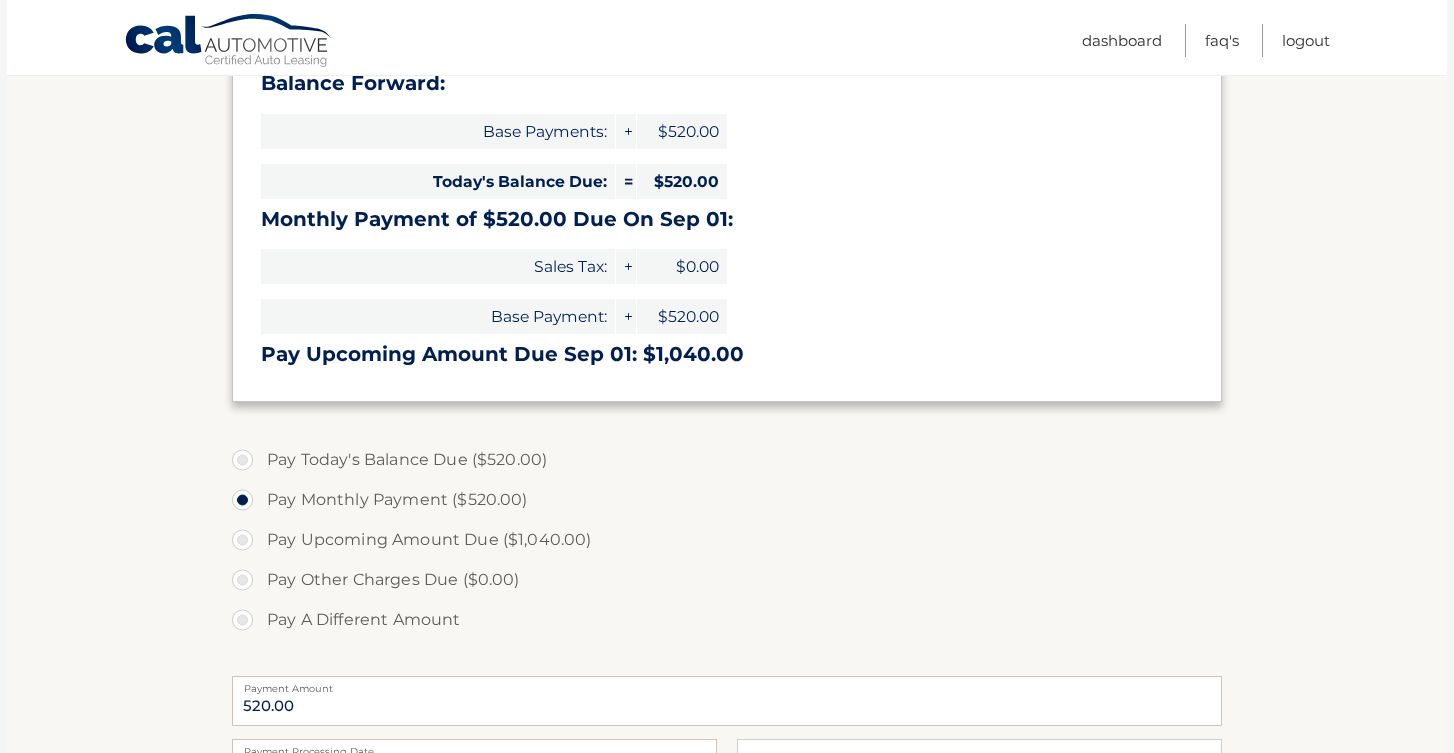 scroll, scrollTop: 338, scrollLeft: 0, axis: vertical 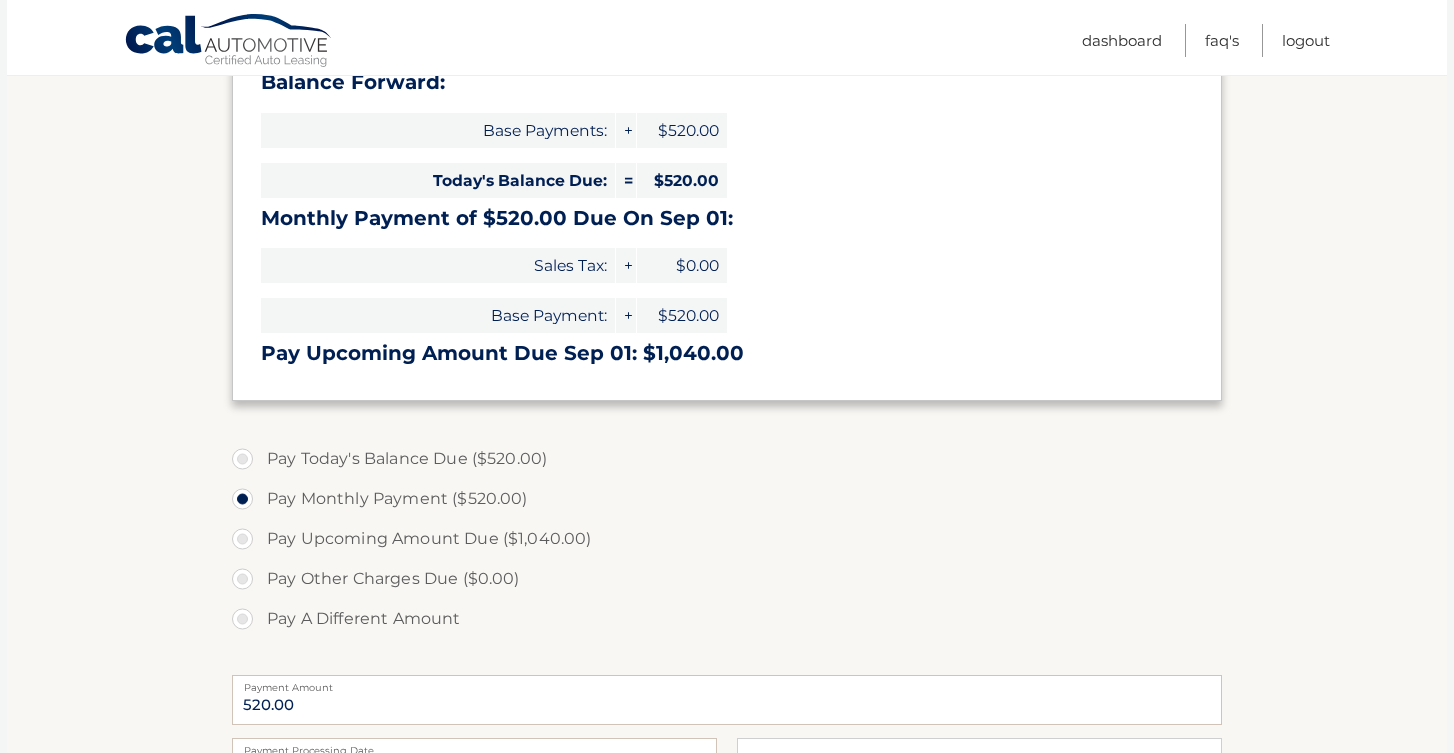 click on "Pay Today's Balance Due ($520.00)" at bounding box center (727, 459) 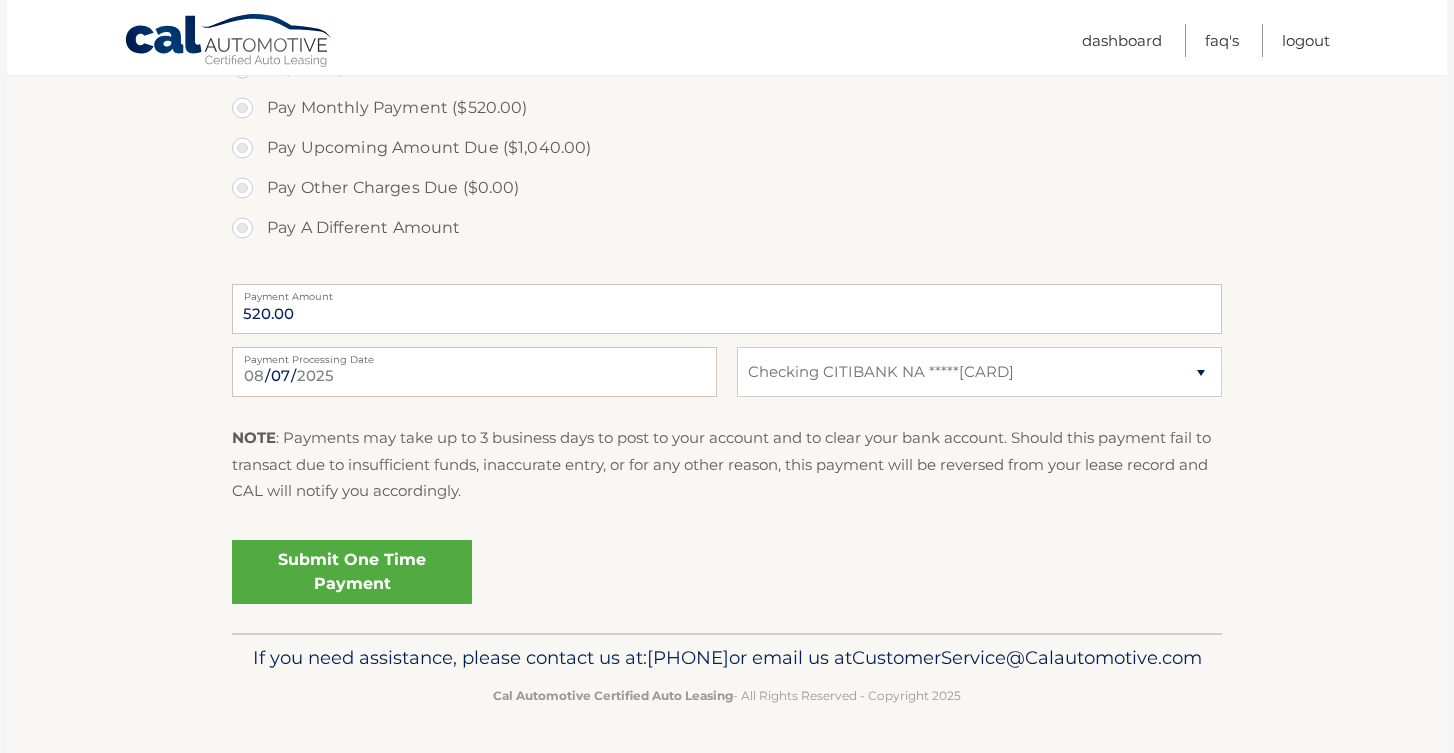 scroll, scrollTop: 755, scrollLeft: 0, axis: vertical 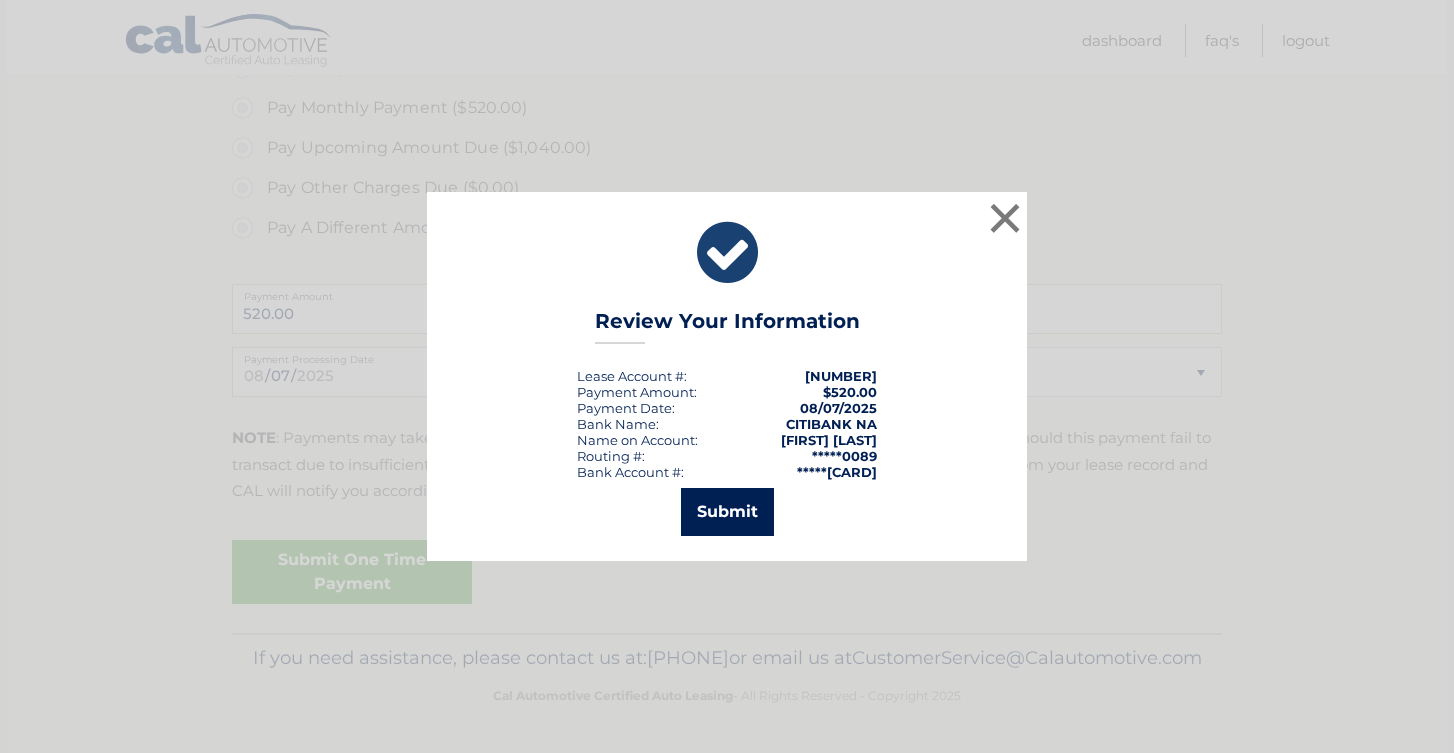 click on "Submit" at bounding box center (727, 512) 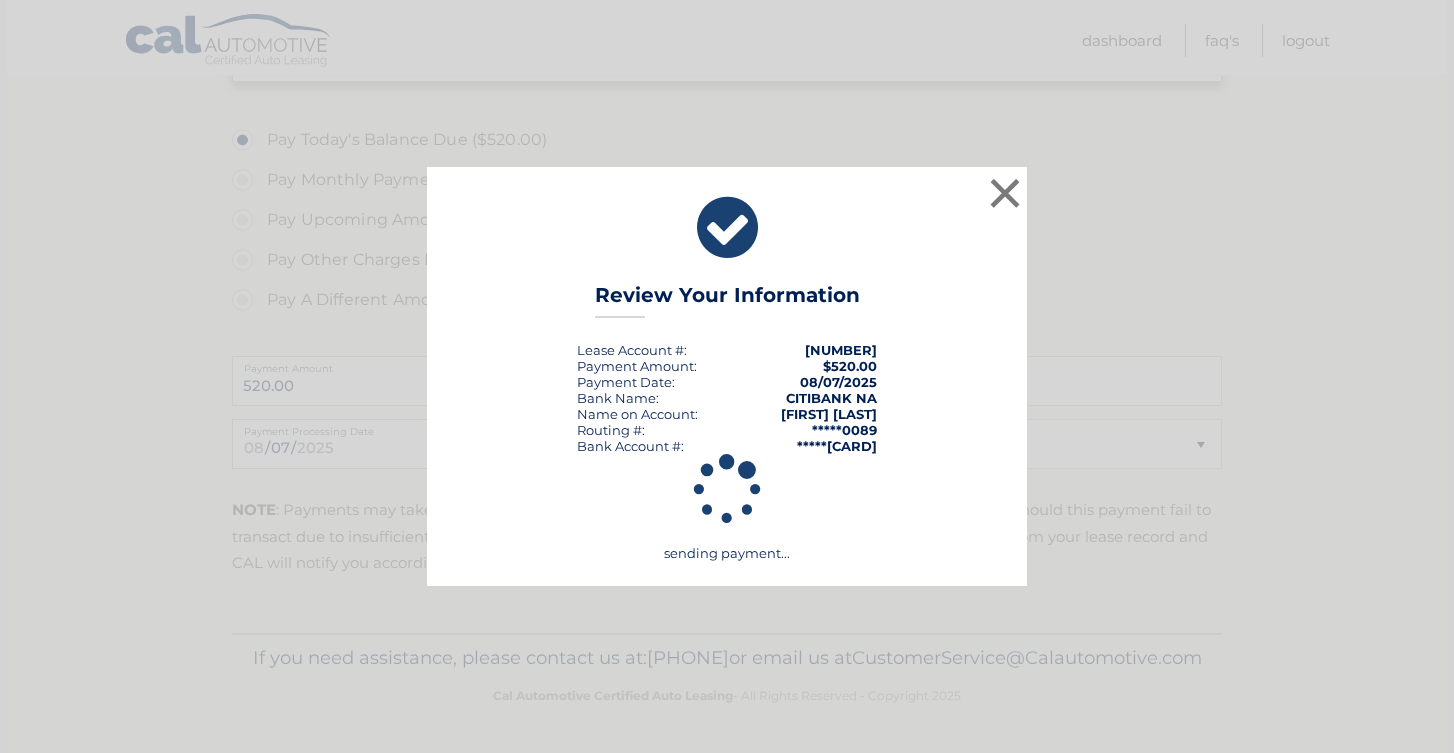 scroll, scrollTop: 683, scrollLeft: 0, axis: vertical 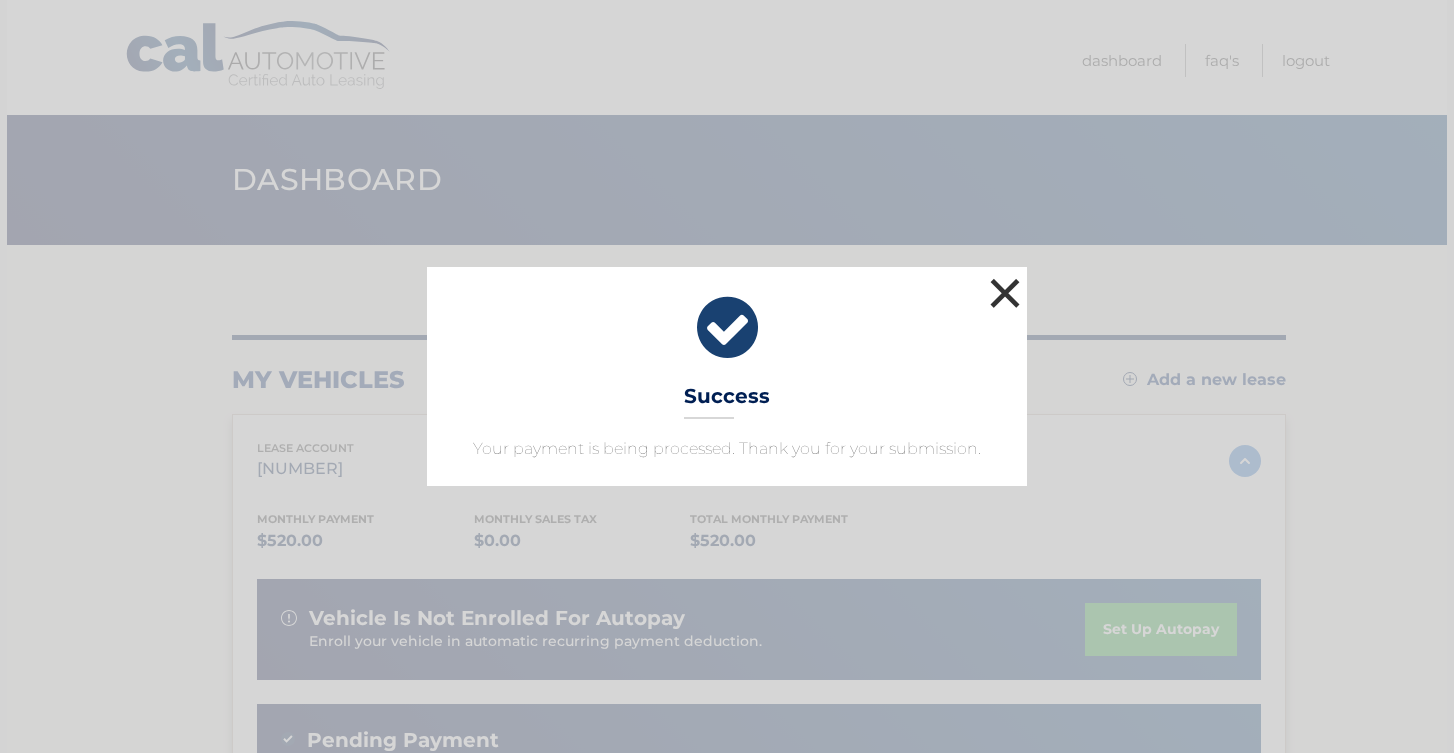 click on "×" at bounding box center [1005, 293] 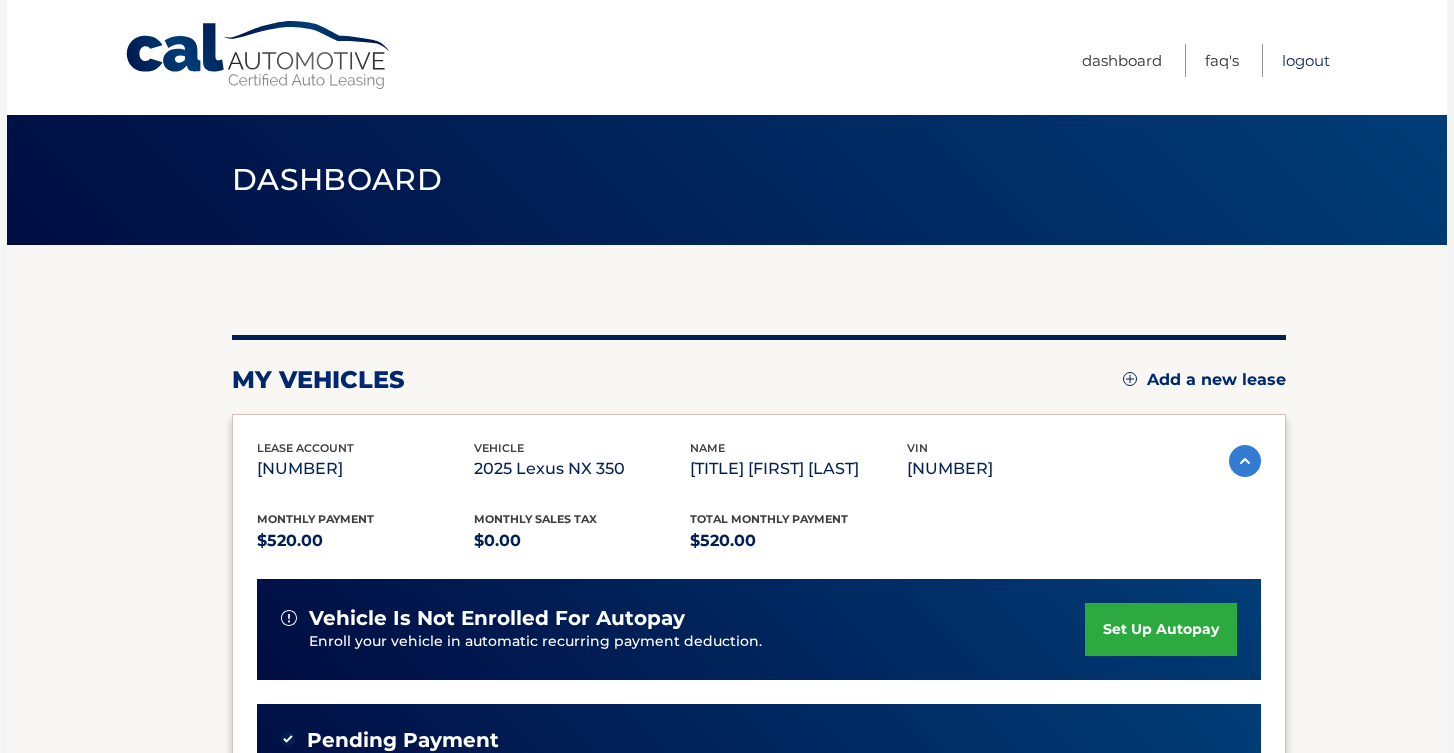 click on "Logout" at bounding box center (1306, 60) 